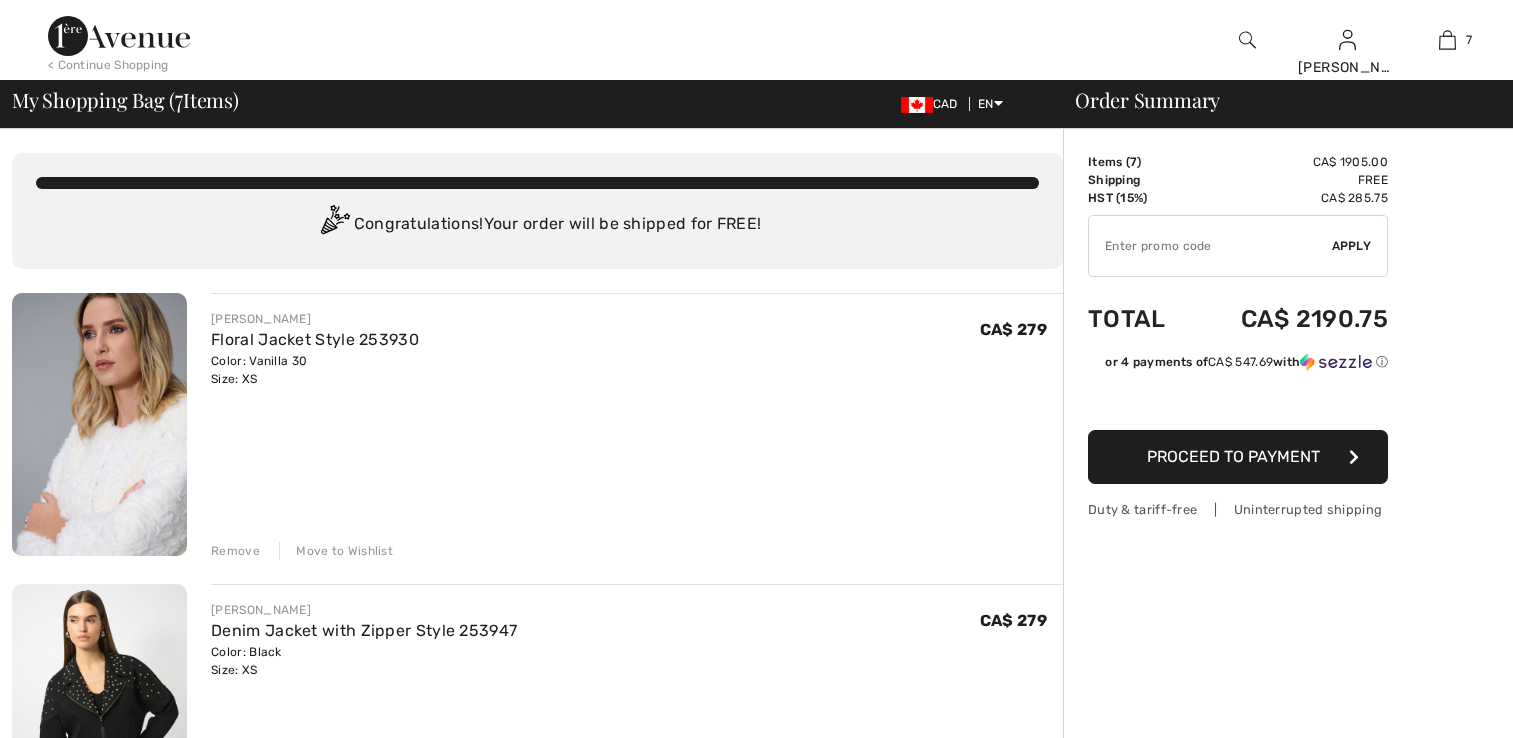 scroll, scrollTop: 1300, scrollLeft: 0, axis: vertical 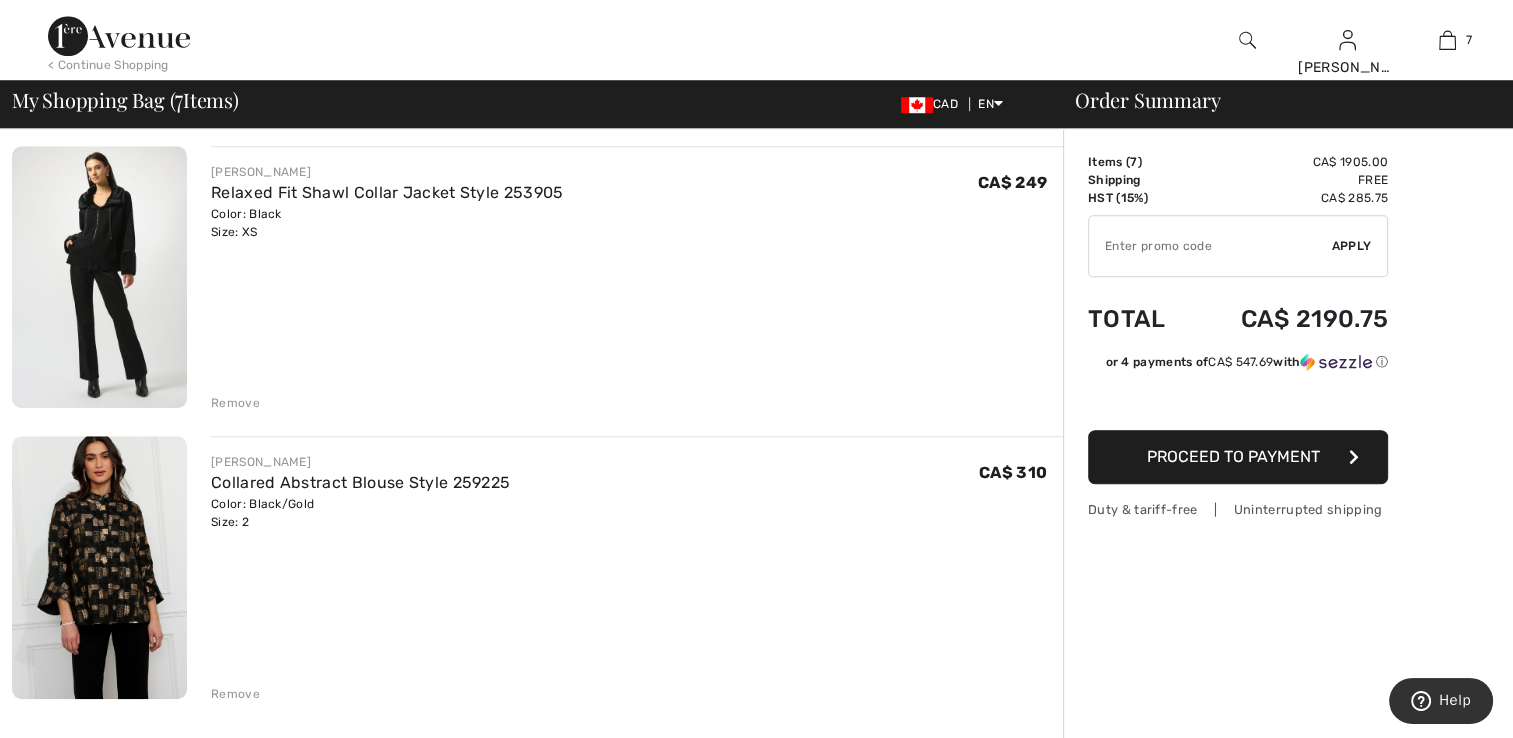 click on "Remove" at bounding box center (235, 403) 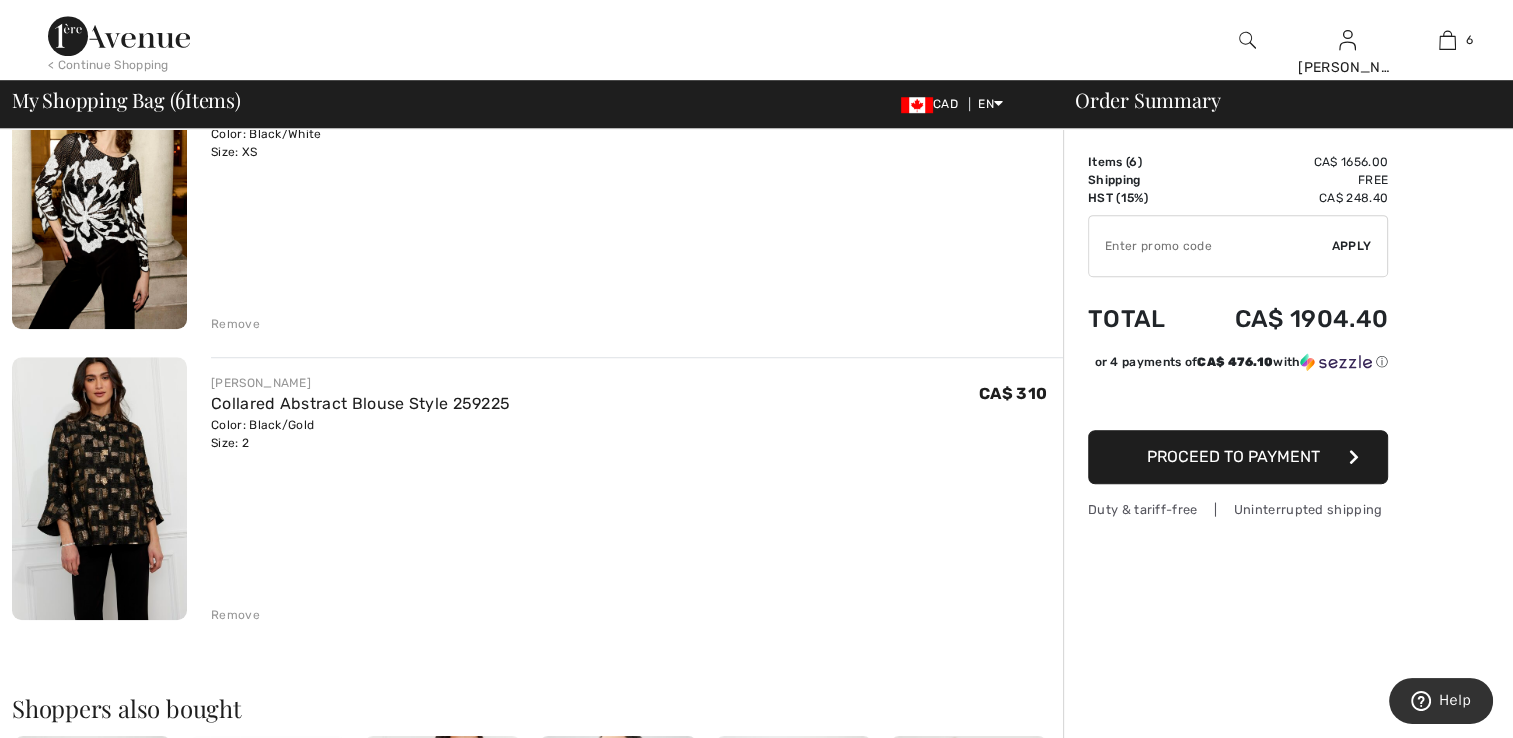 scroll, scrollTop: 1300, scrollLeft: 0, axis: vertical 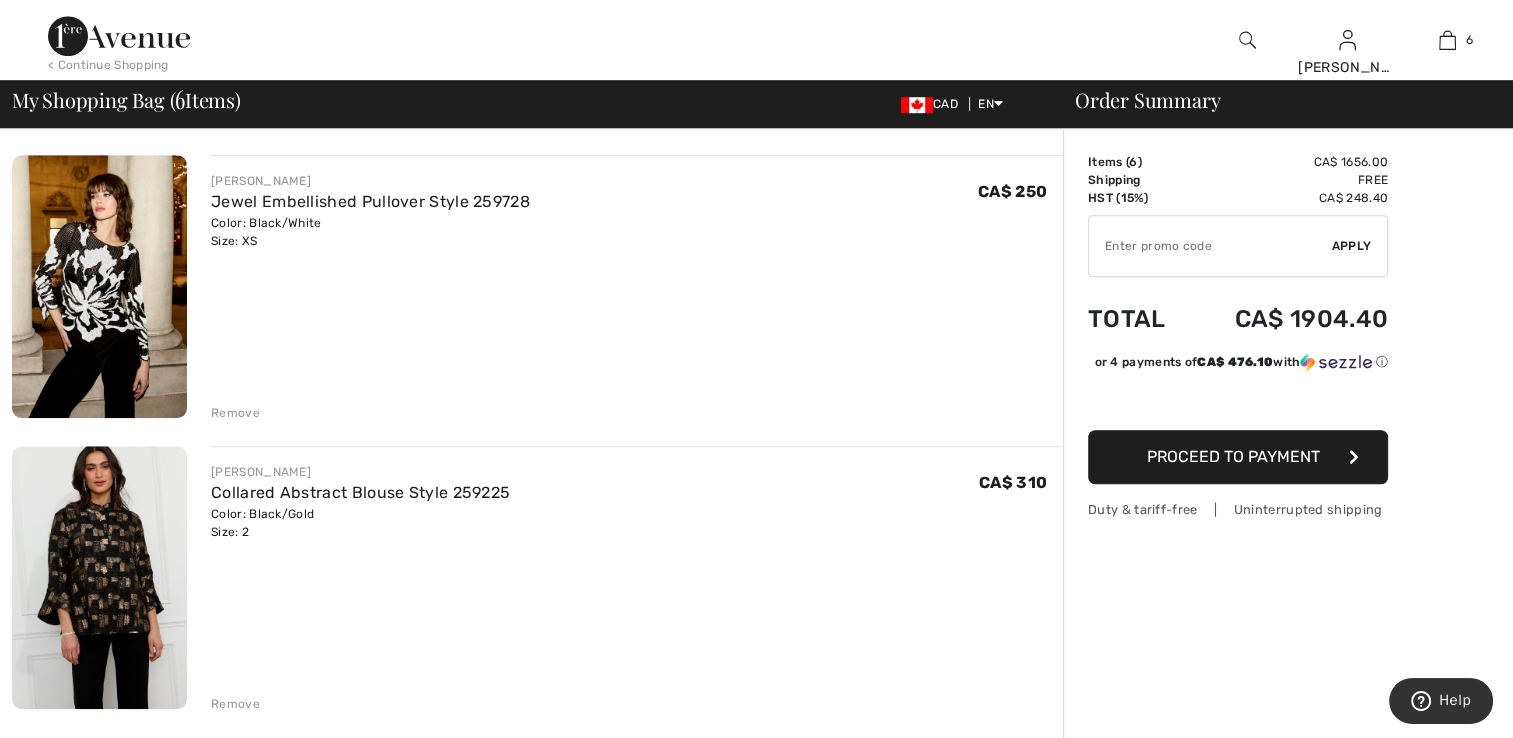 click on "Remove" at bounding box center (235, 413) 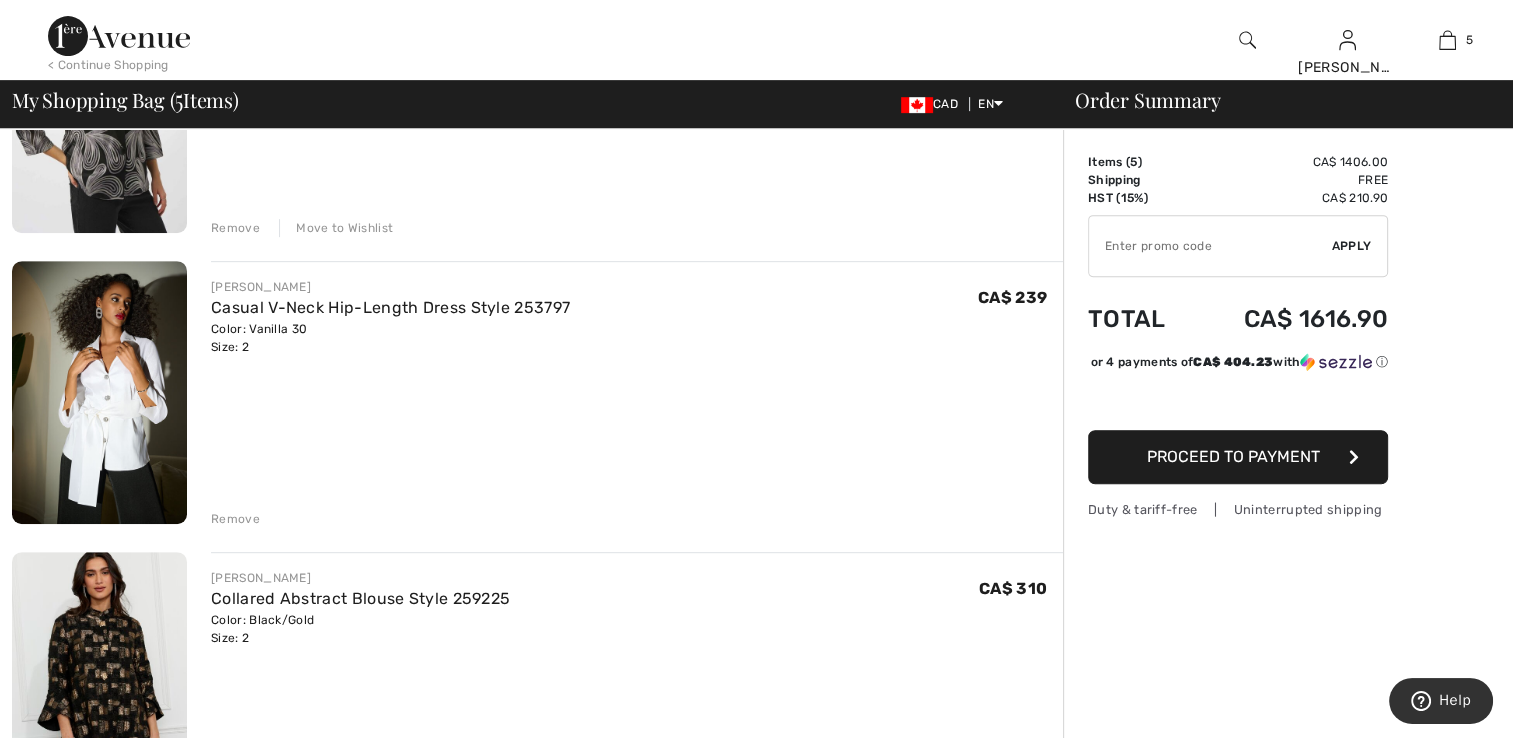 scroll, scrollTop: 900, scrollLeft: 0, axis: vertical 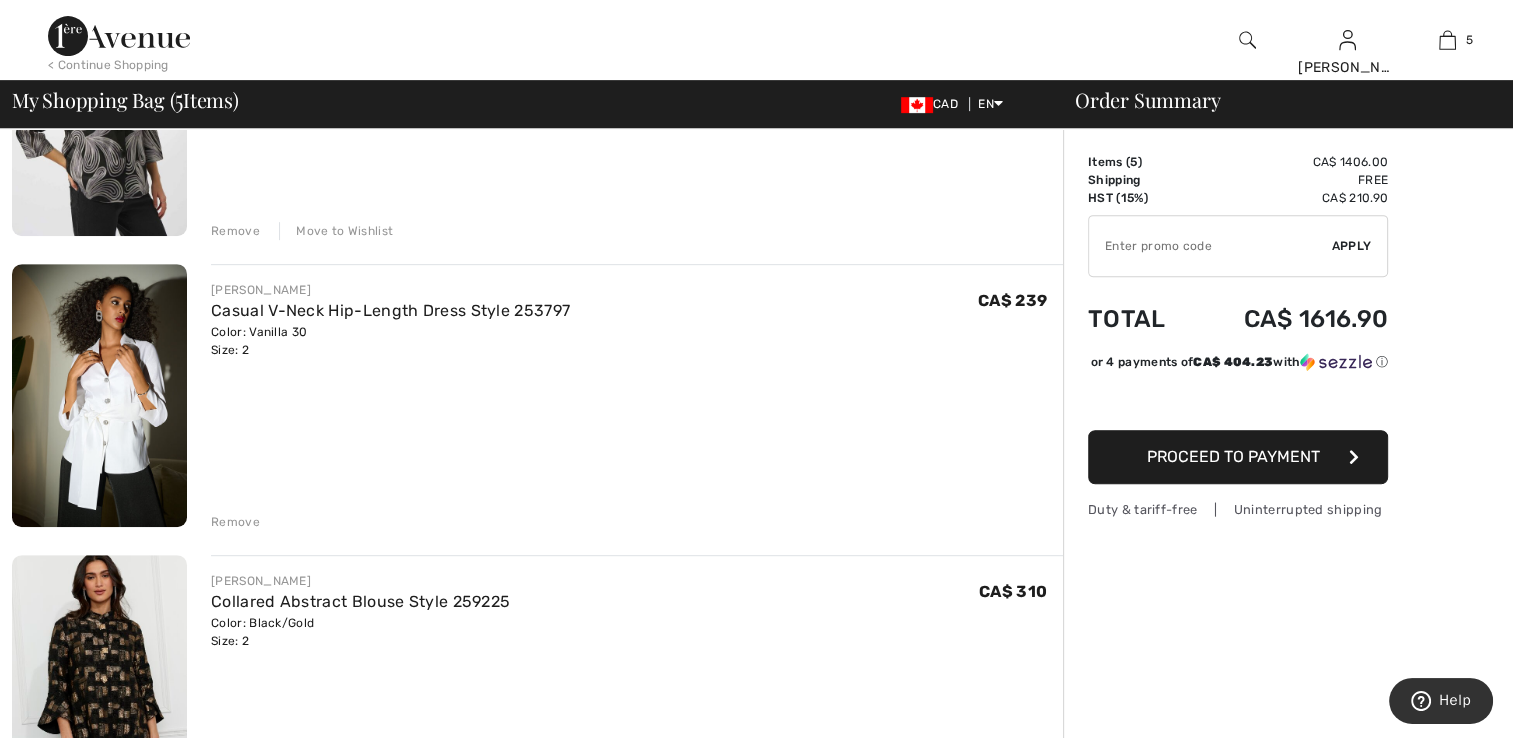 click on "Remove" at bounding box center [235, 522] 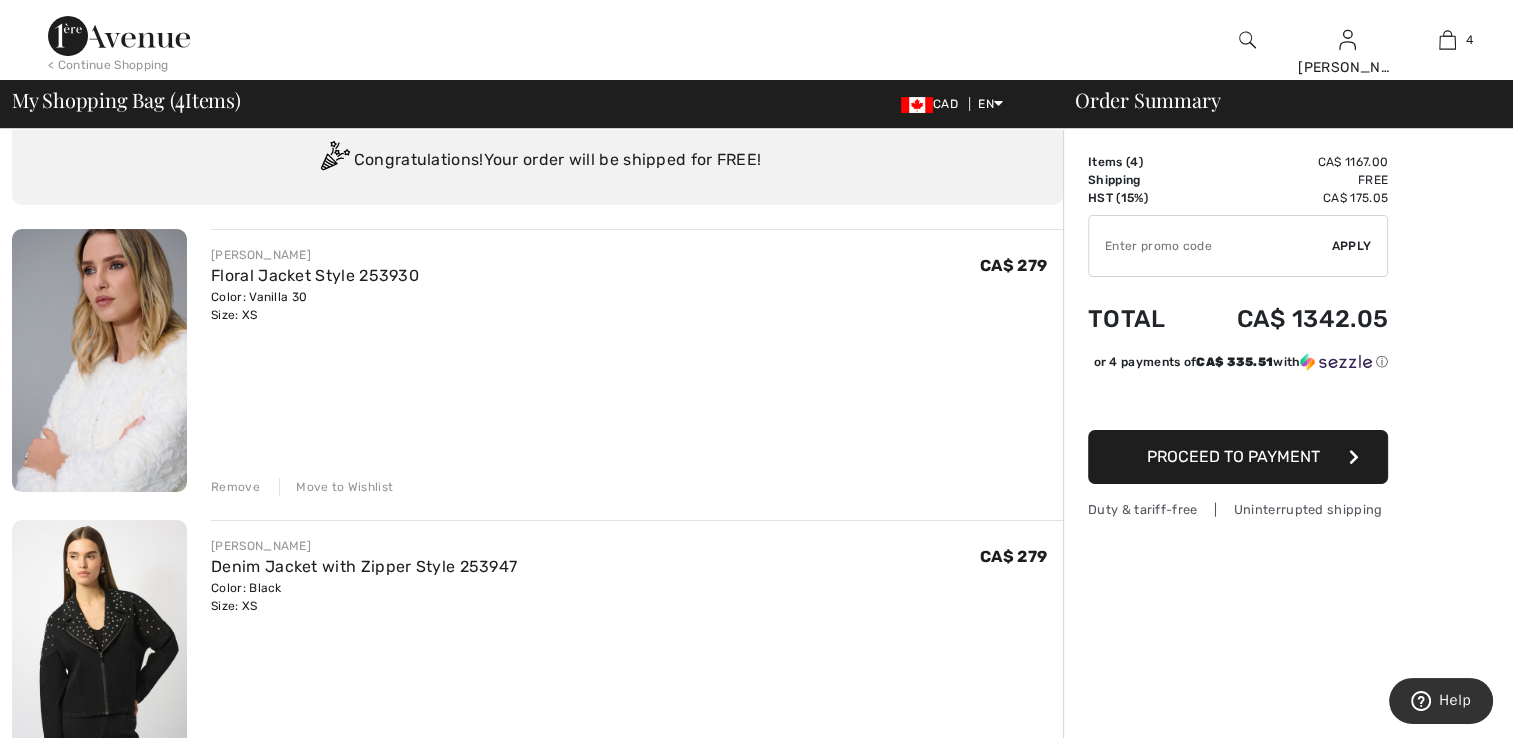 scroll, scrollTop: 0, scrollLeft: 0, axis: both 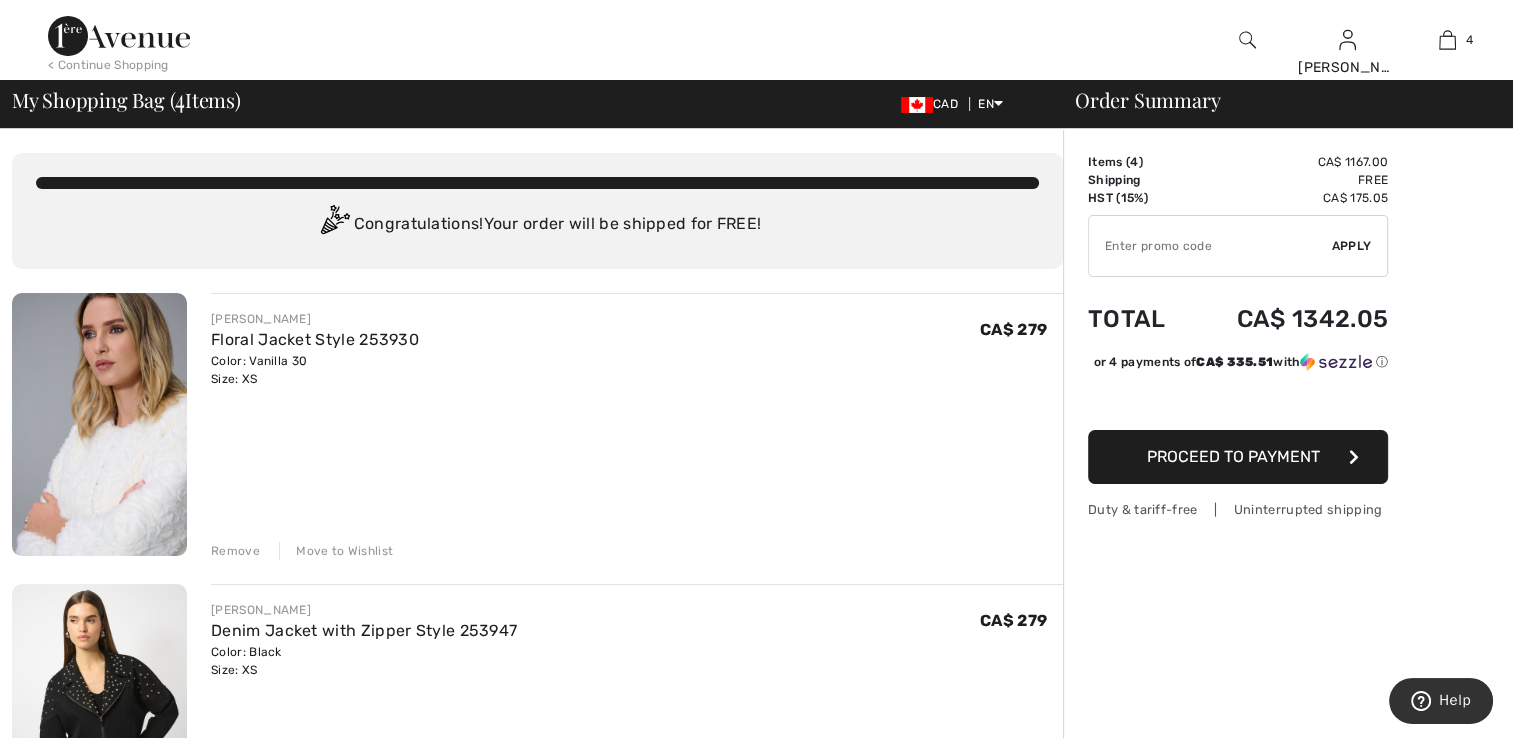 click at bounding box center (99, 424) 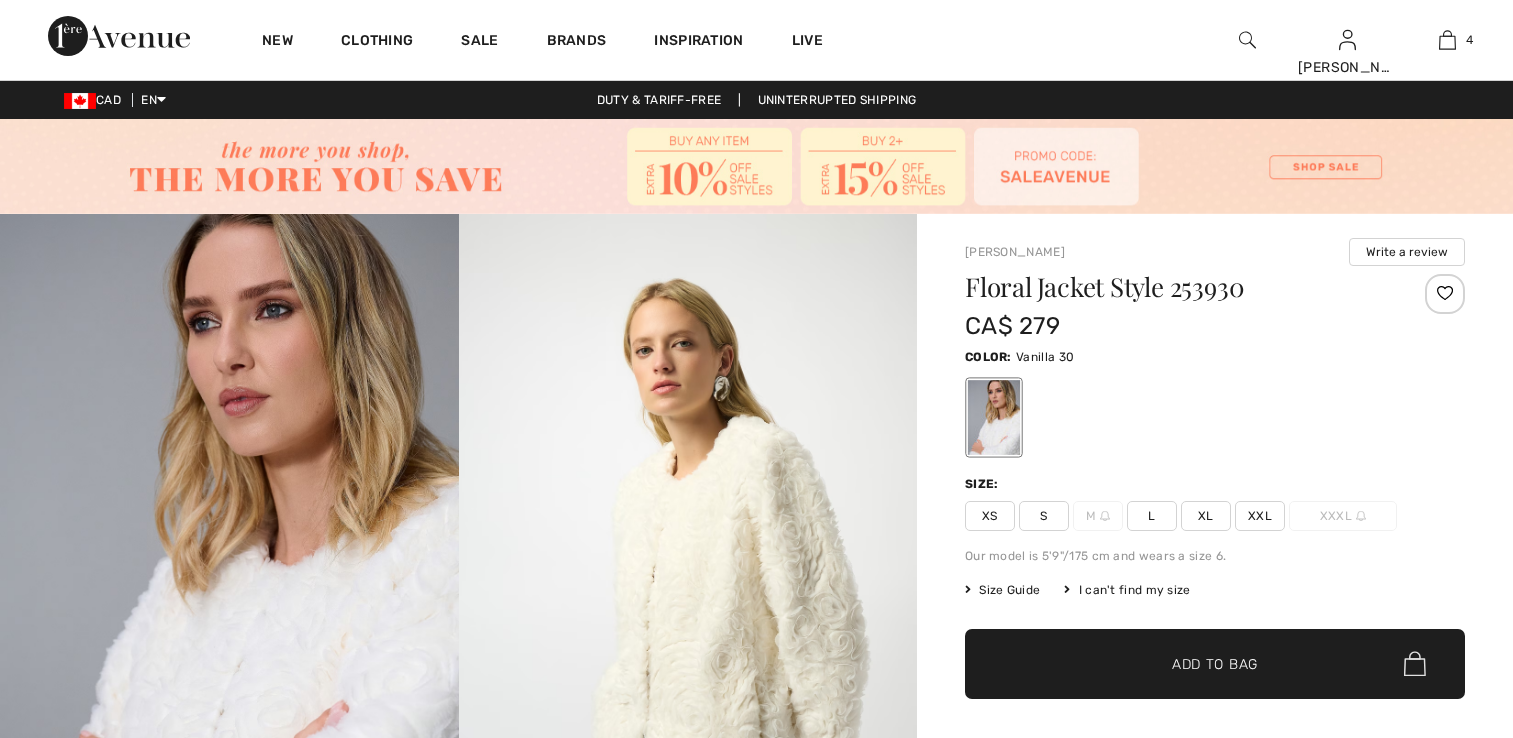 scroll, scrollTop: 0, scrollLeft: 0, axis: both 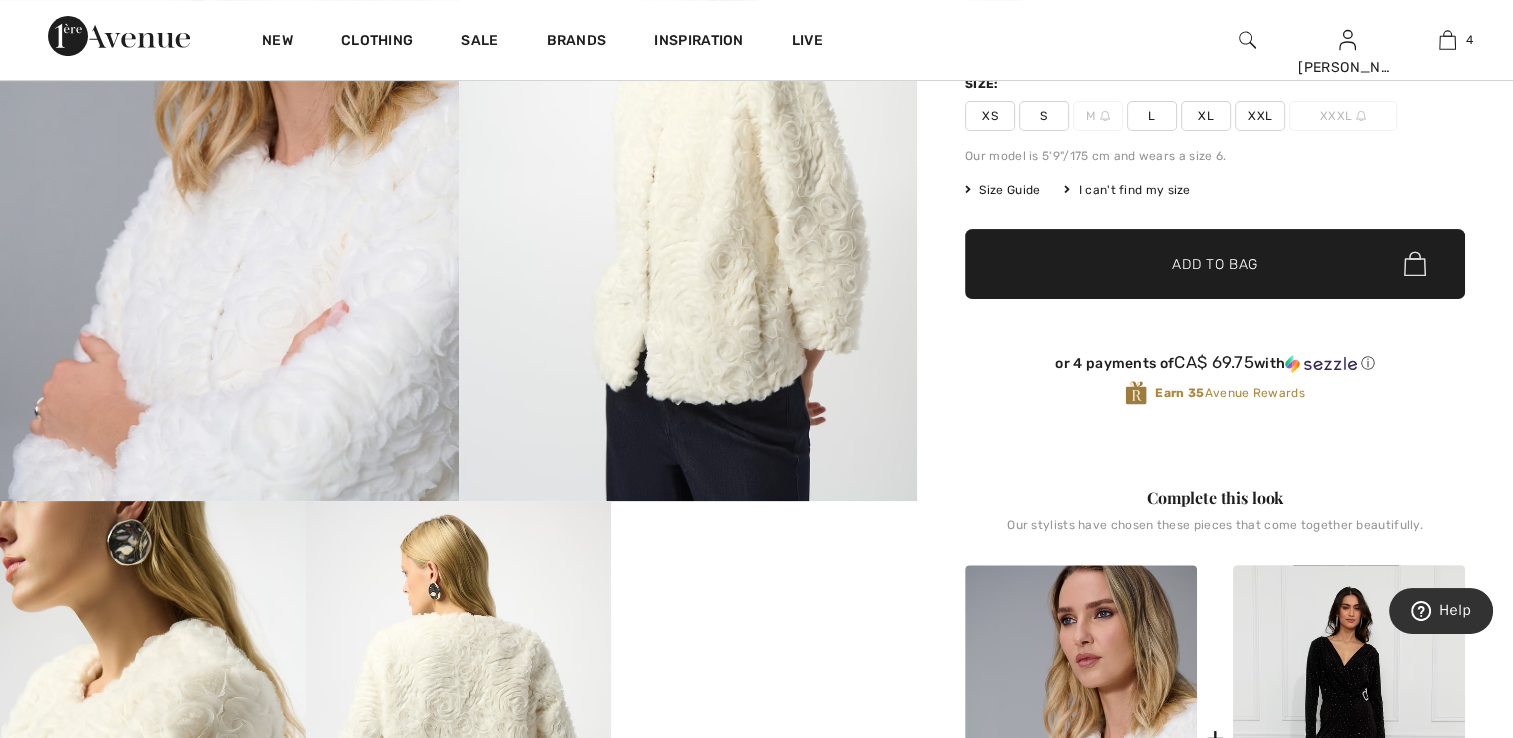 click at bounding box center (229, 158) 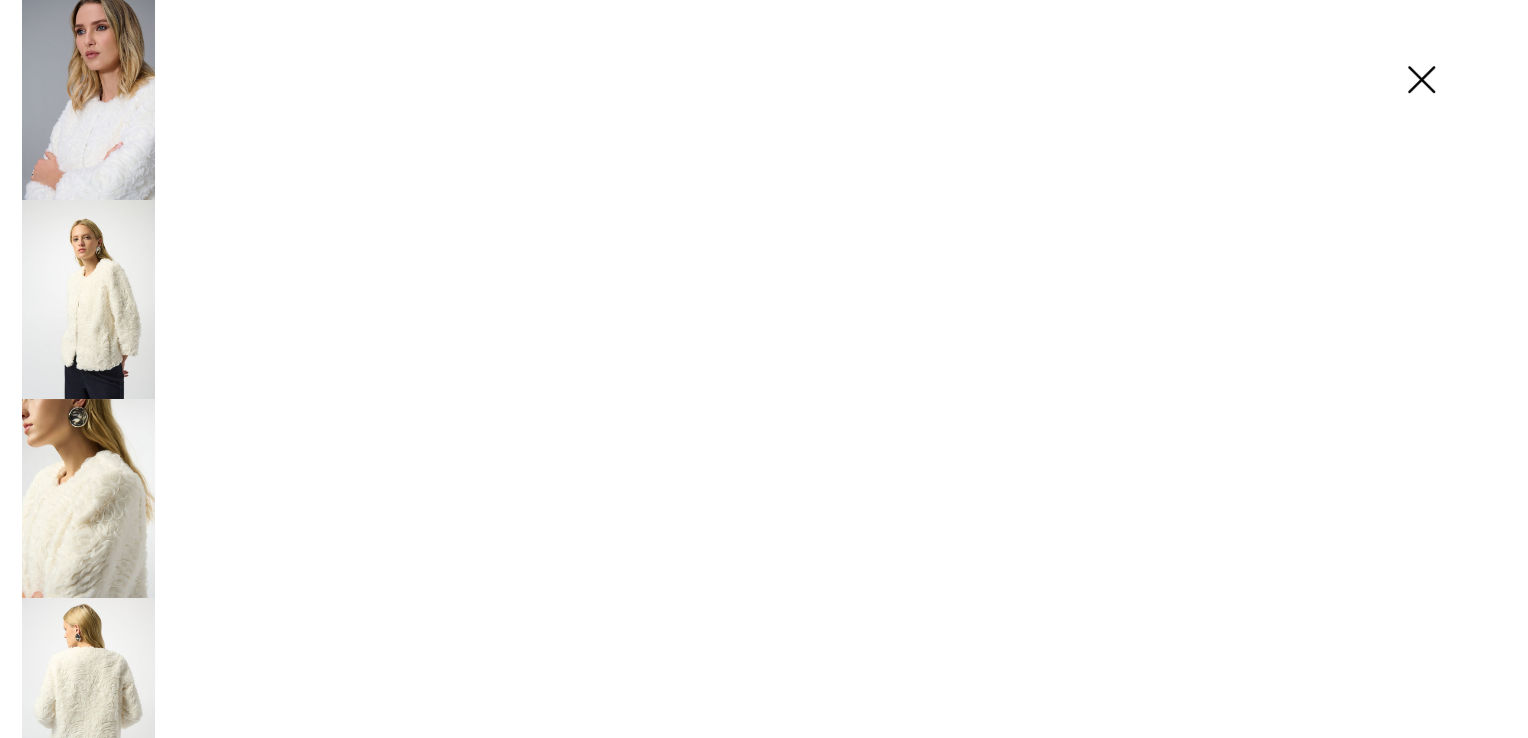 scroll, scrollTop: 400, scrollLeft: 0, axis: vertical 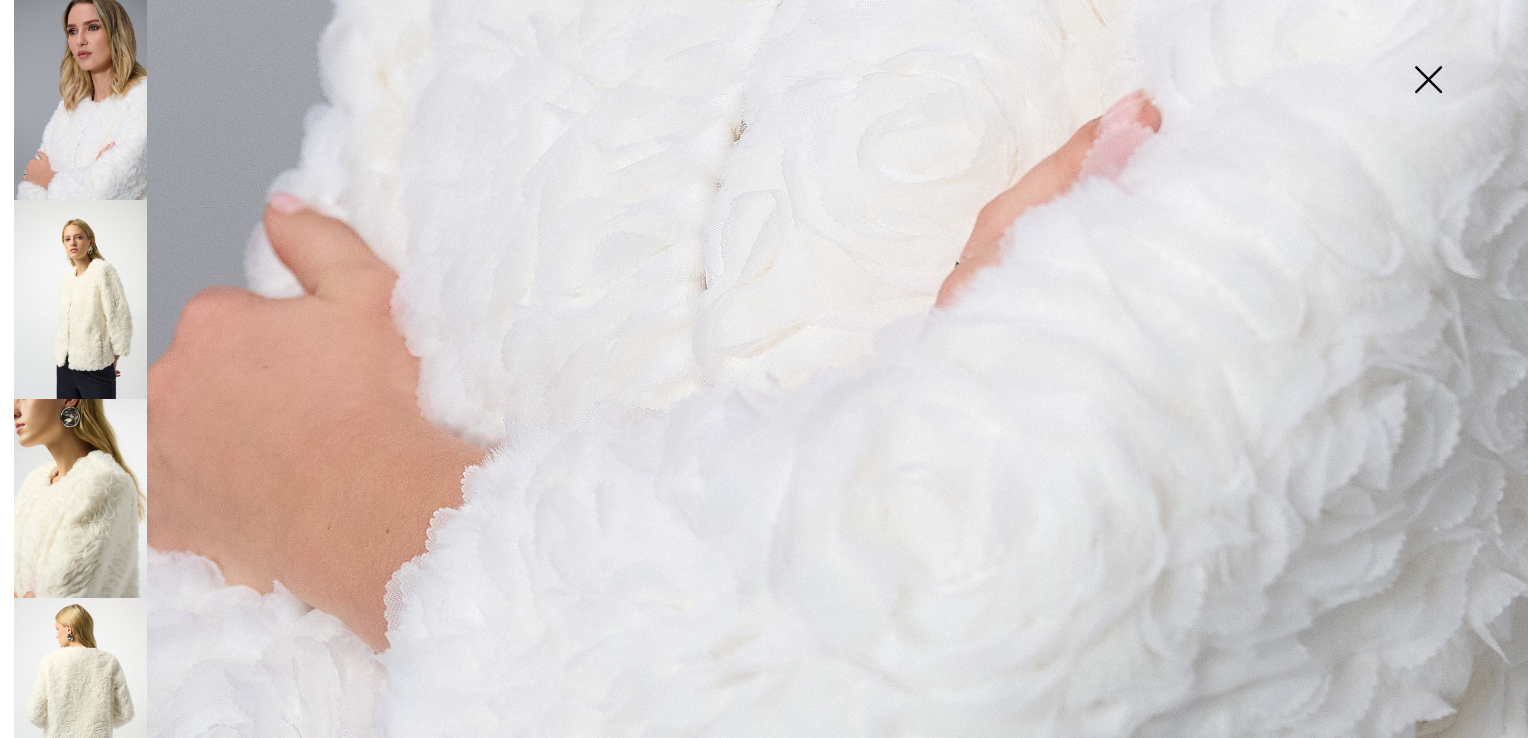 click at bounding box center (80, 299) 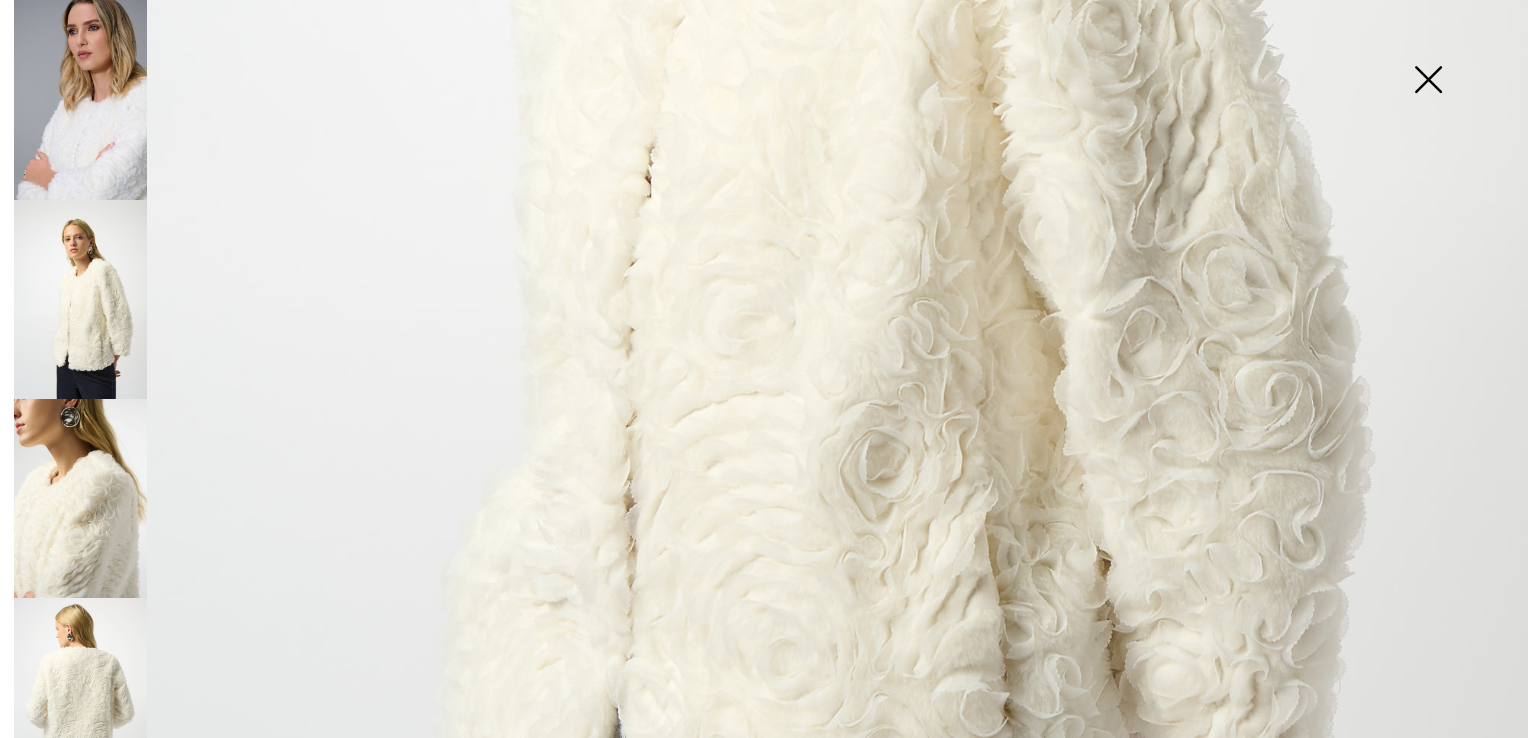 scroll, scrollTop: 1128, scrollLeft: 0, axis: vertical 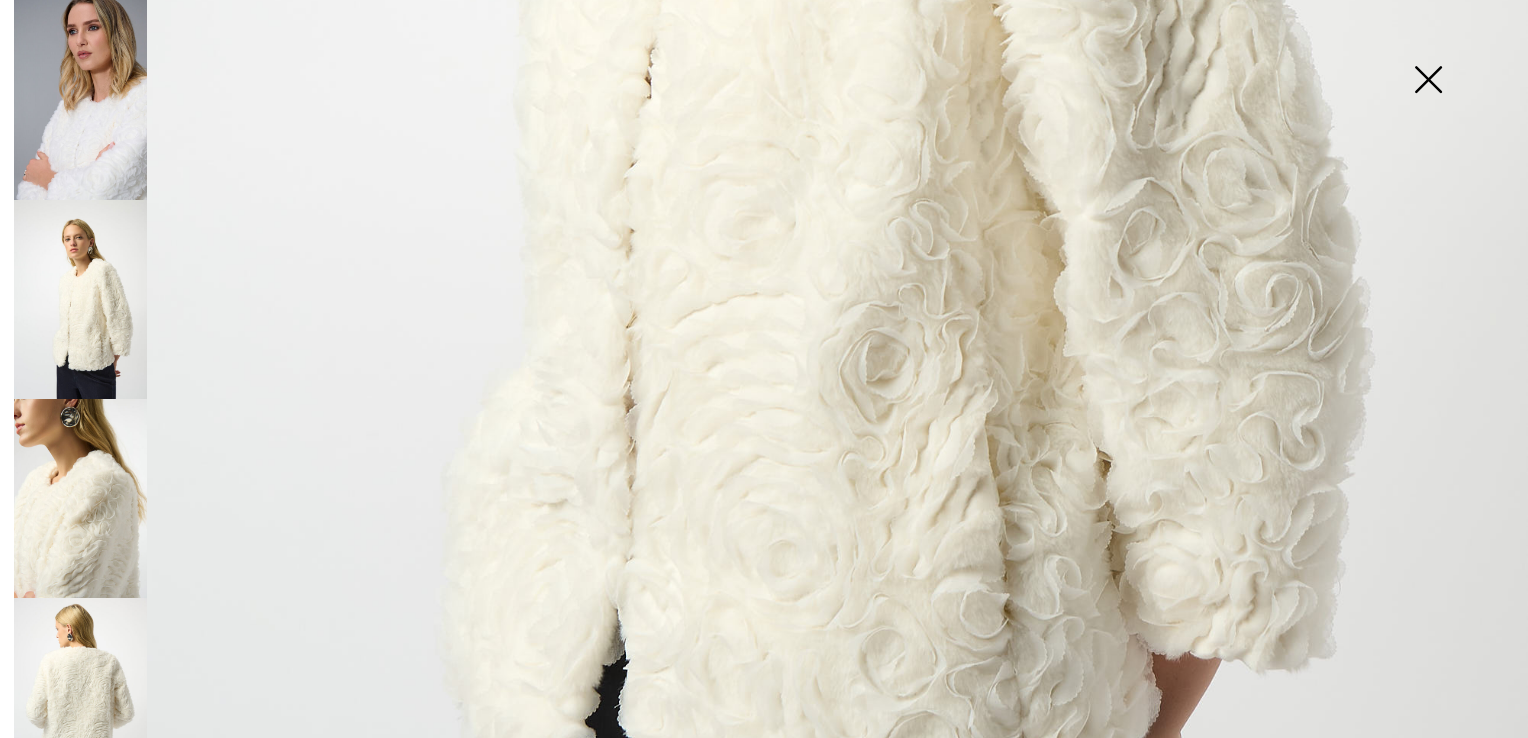 click at bounding box center [80, 498] 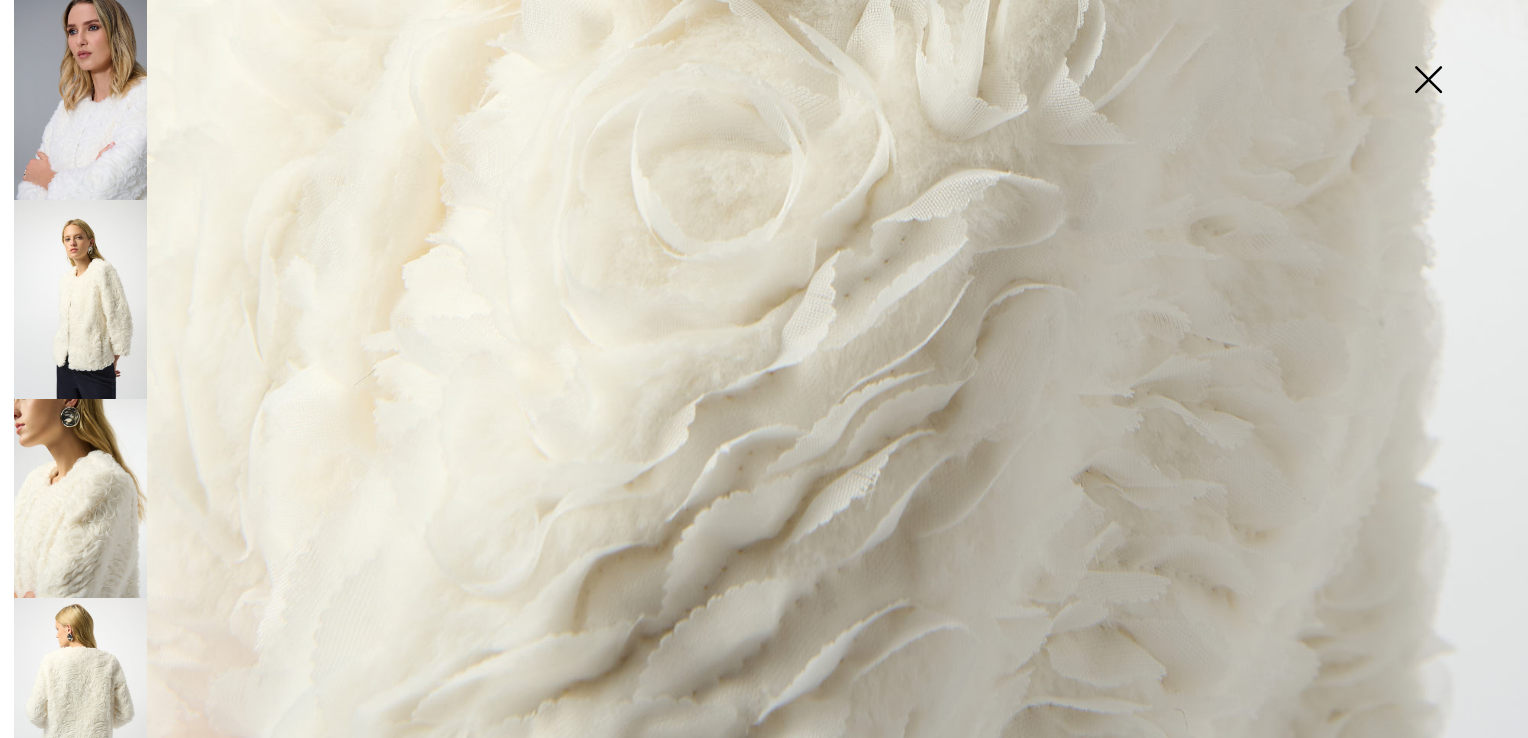 scroll, scrollTop: 1528, scrollLeft: 0, axis: vertical 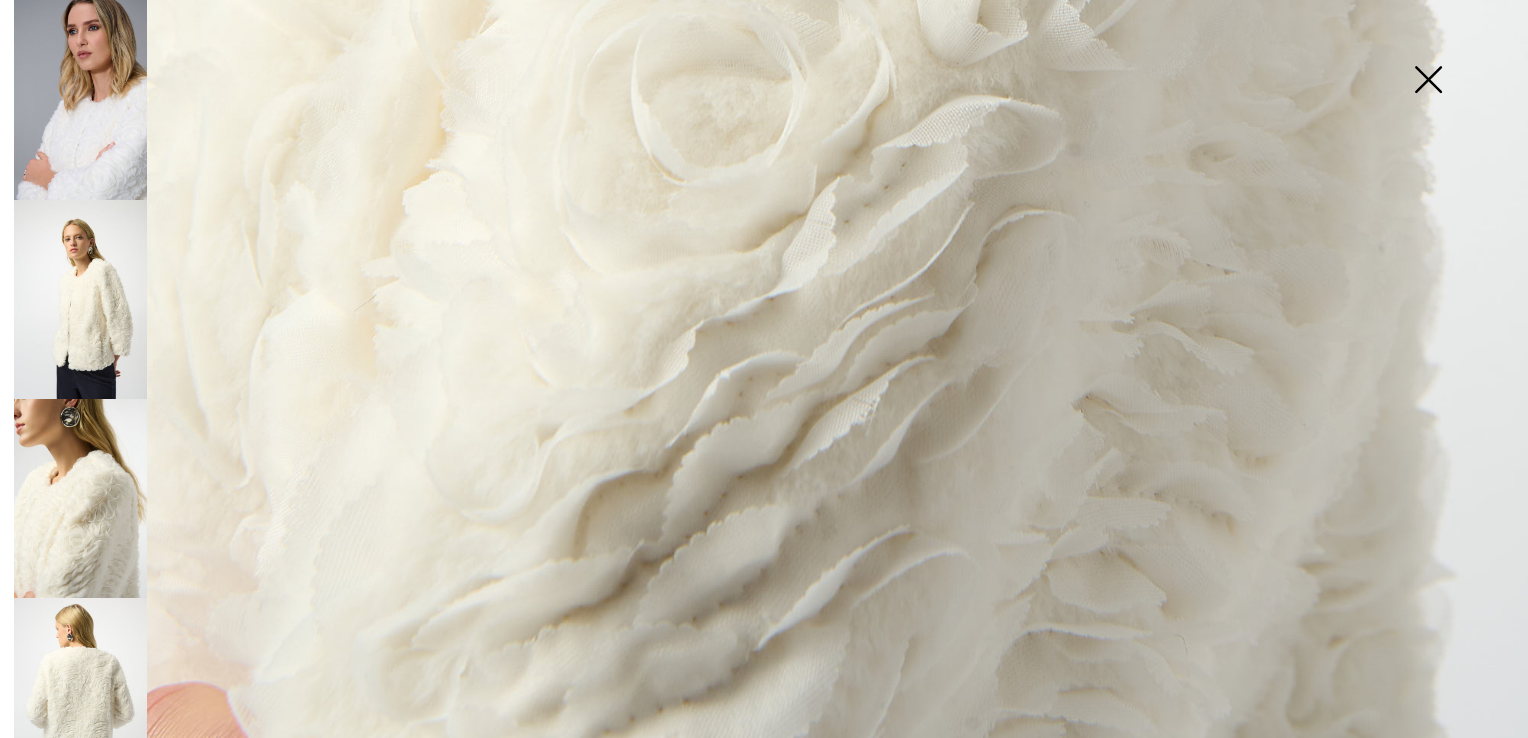 click at bounding box center (80, 697) 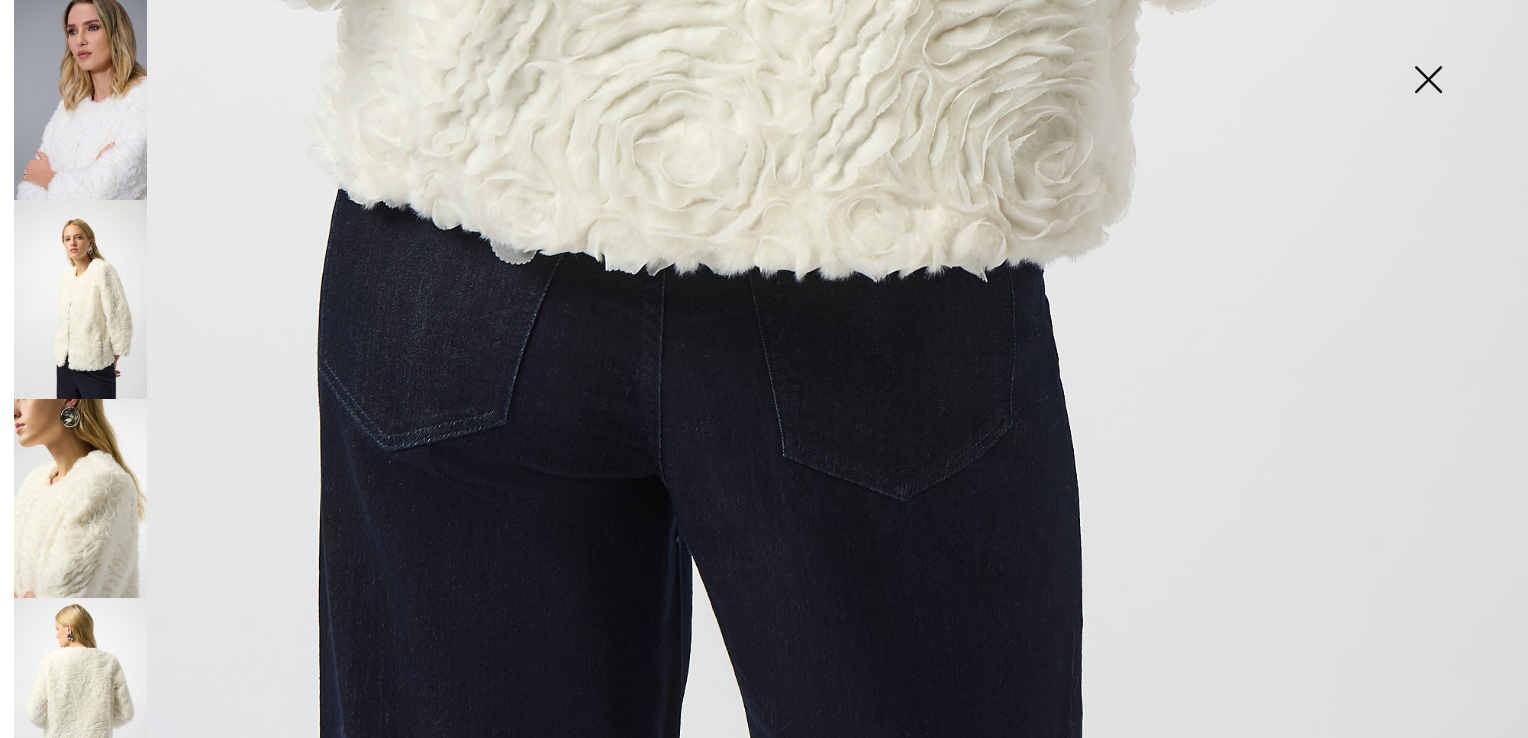 scroll, scrollTop: 1528, scrollLeft: 0, axis: vertical 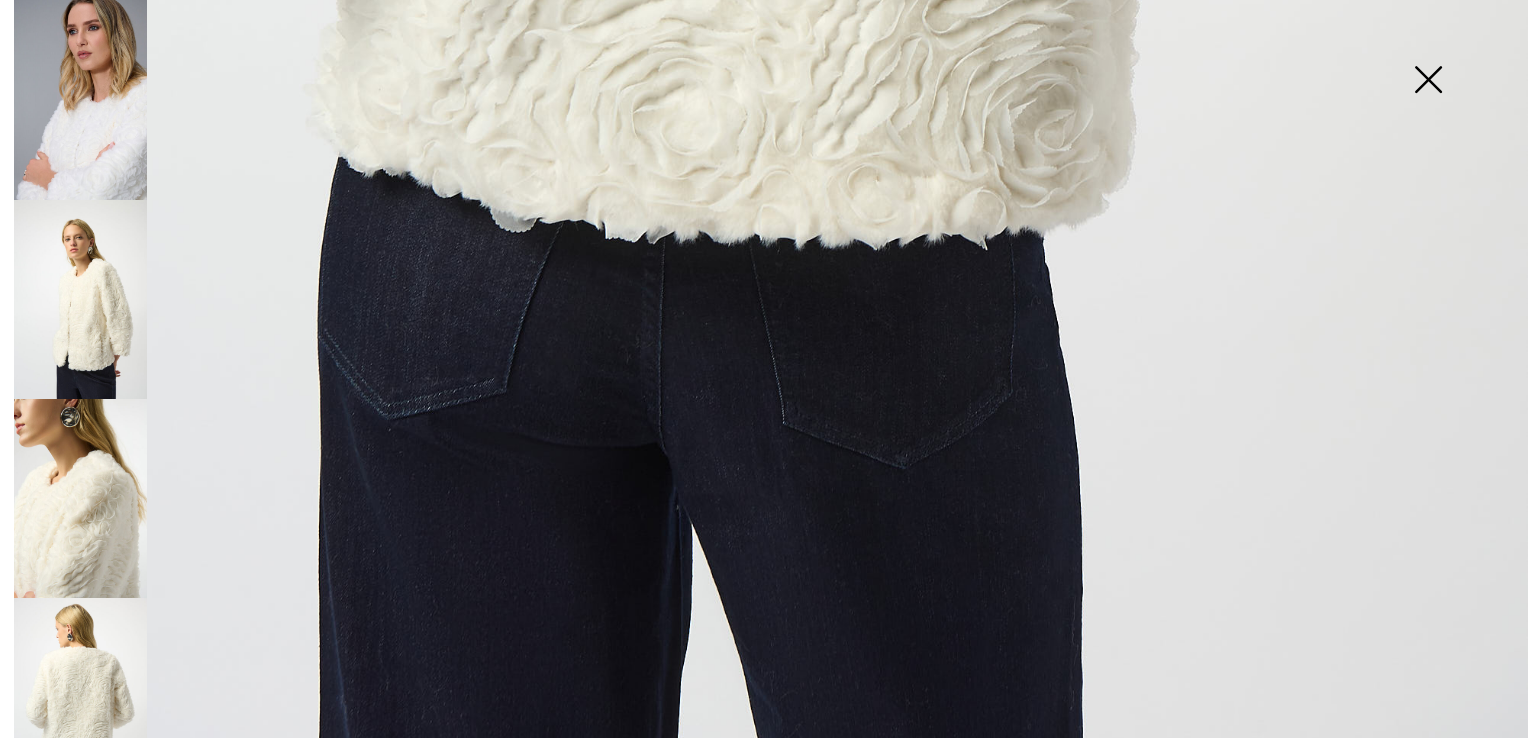 click at bounding box center [1428, 81] 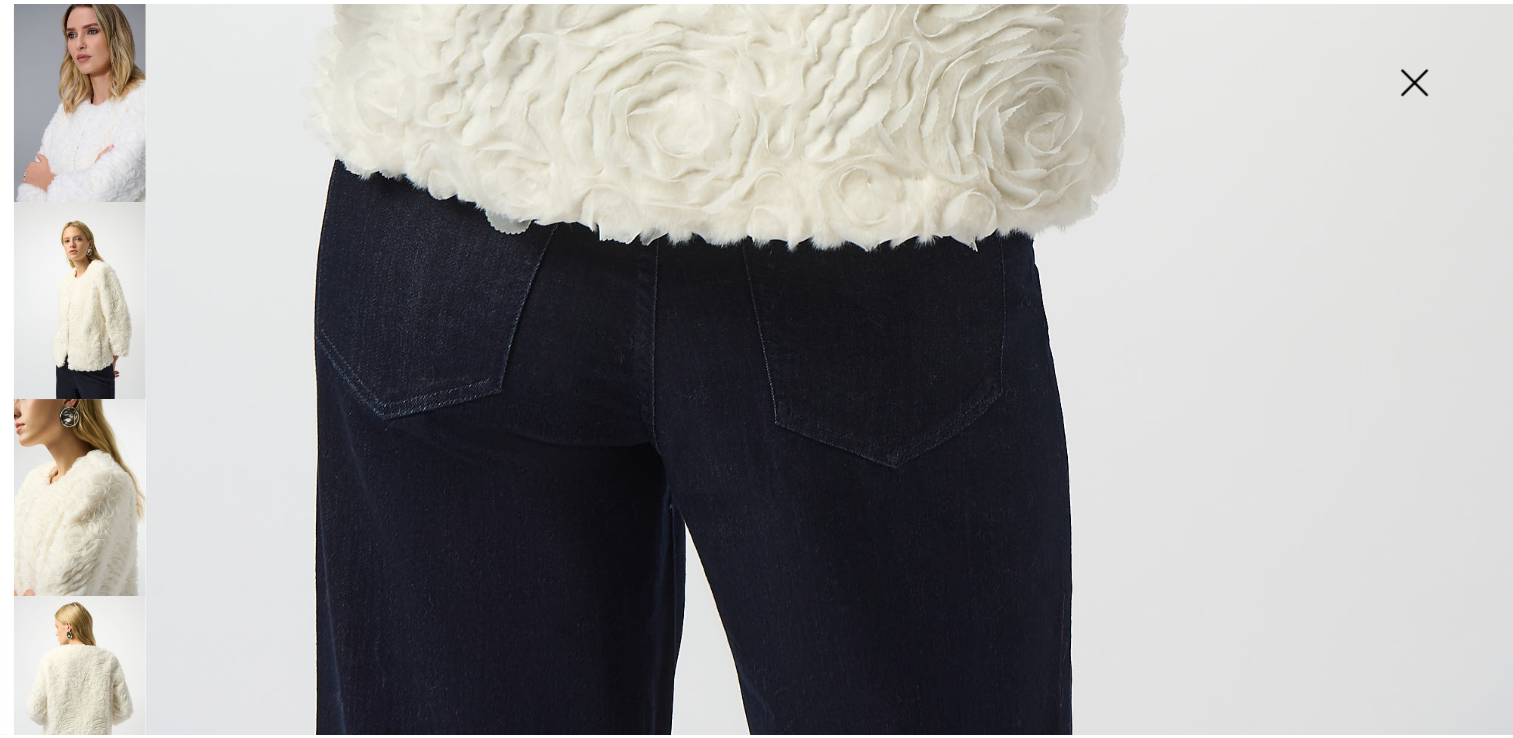 scroll, scrollTop: 400, scrollLeft: 0, axis: vertical 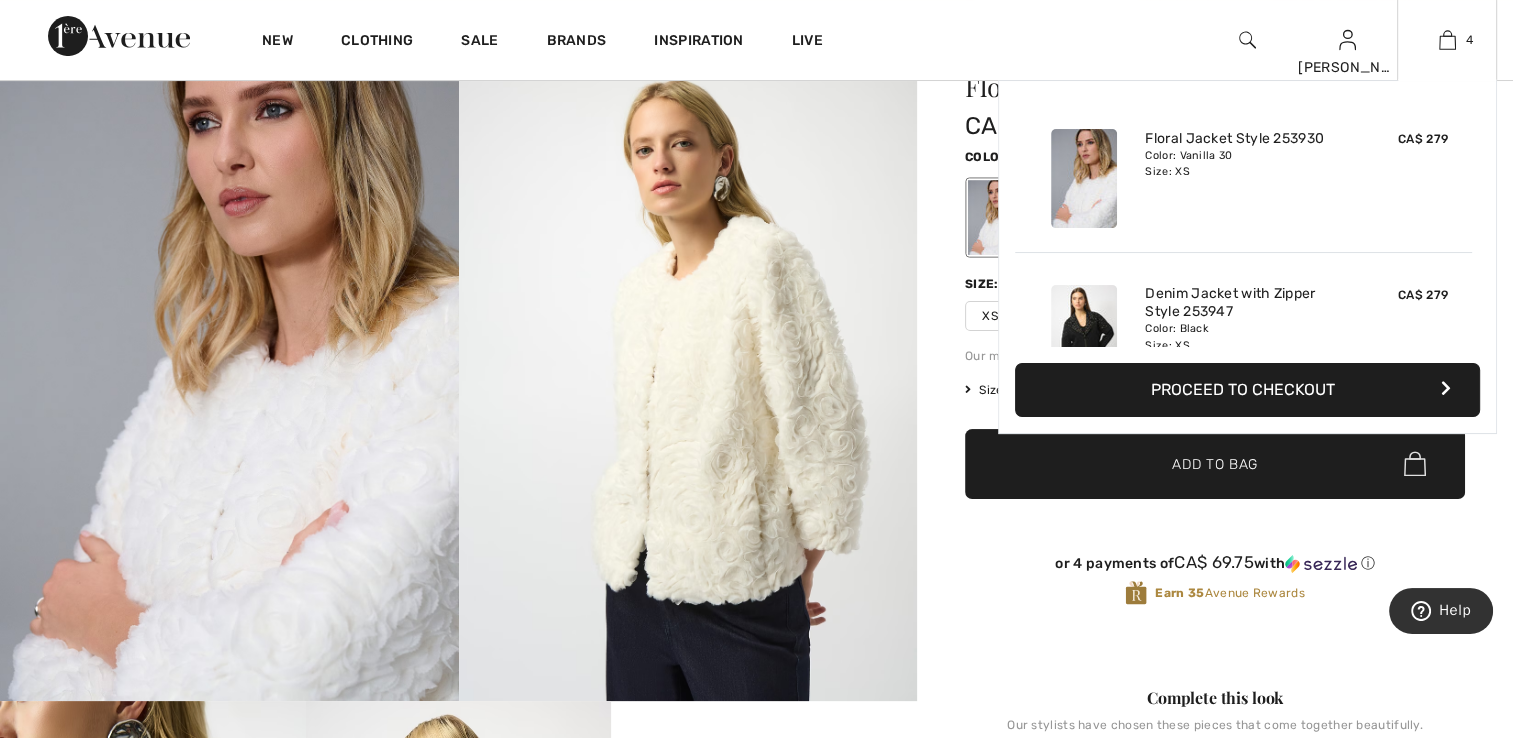 click on "Proceed to Checkout" at bounding box center [1247, 390] 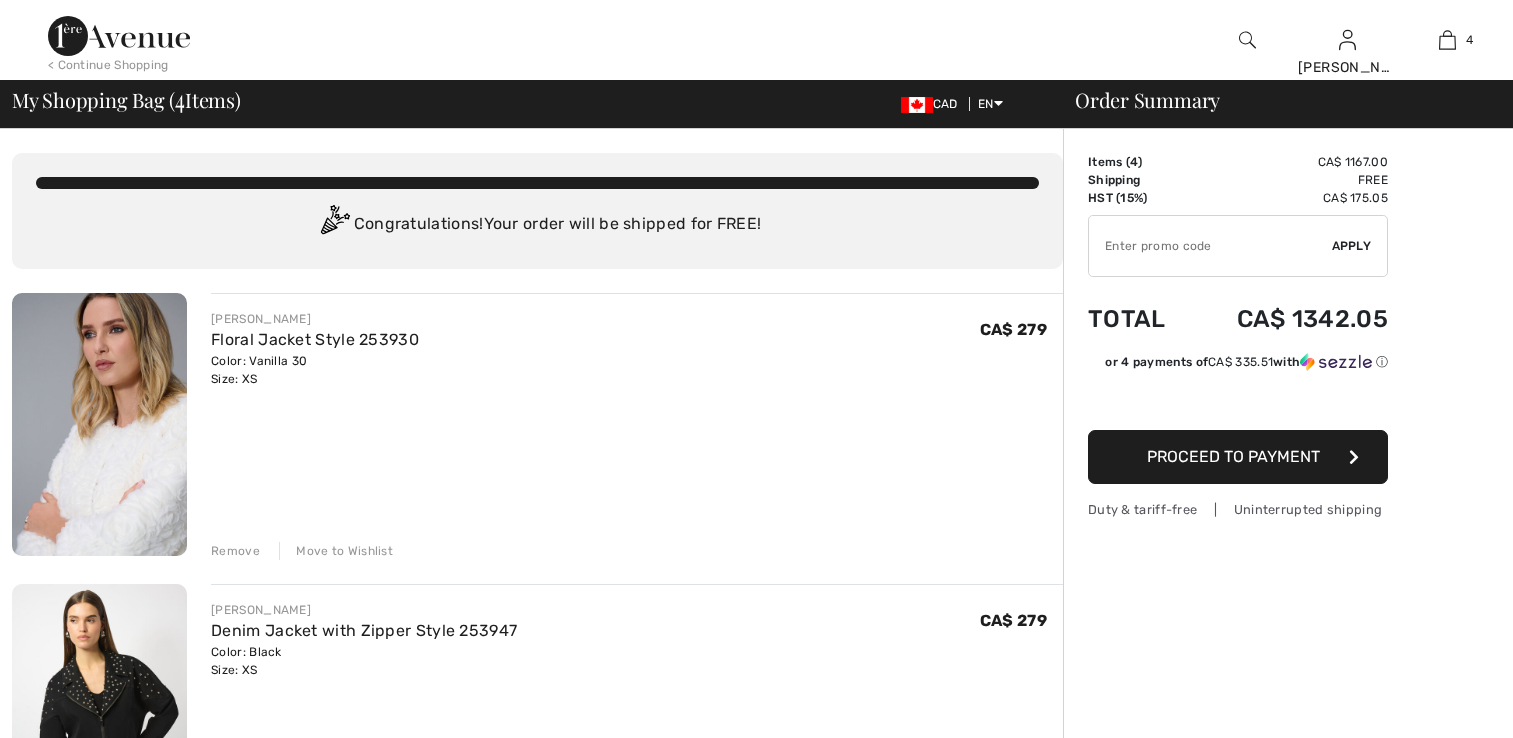 scroll, scrollTop: 0, scrollLeft: 0, axis: both 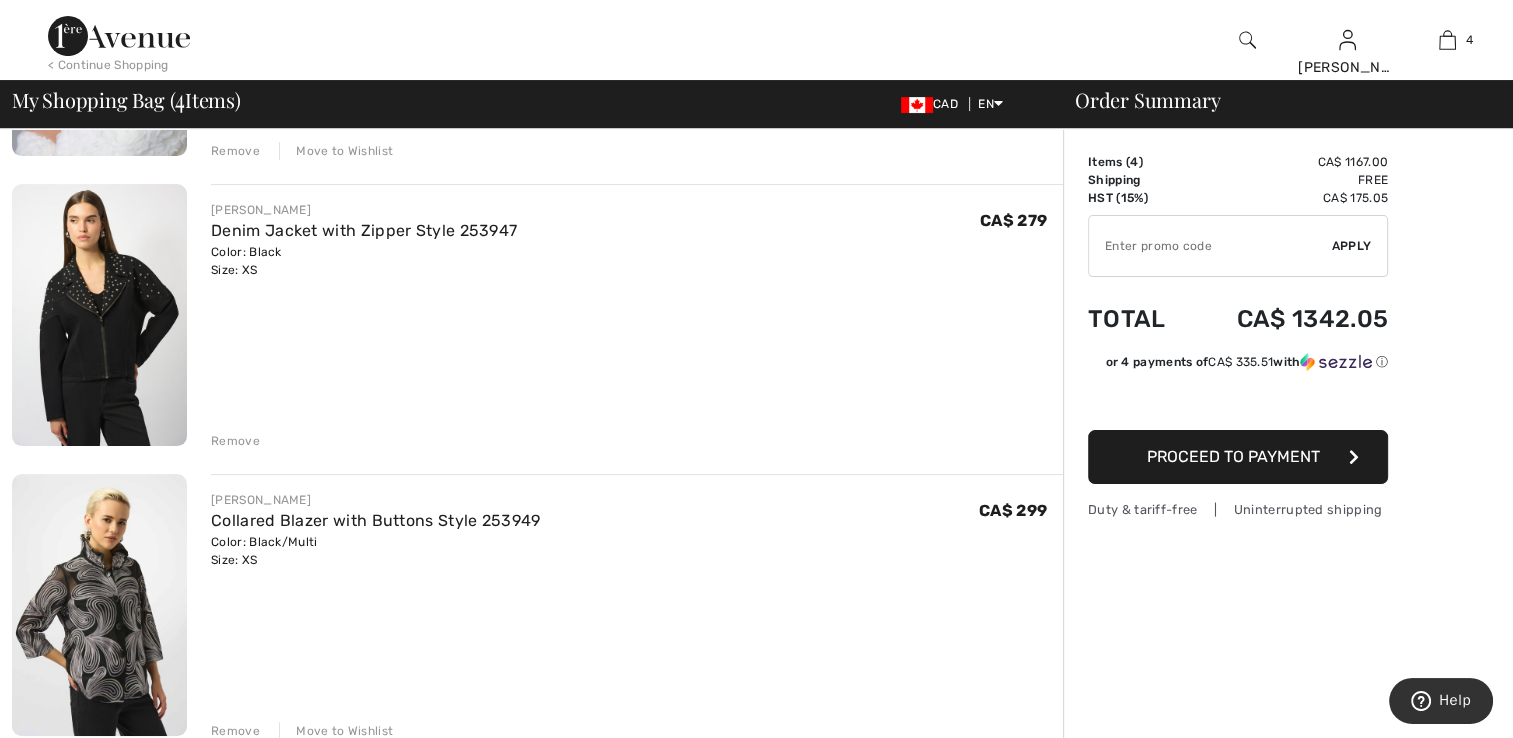 click on "Proceed to Payment" at bounding box center (1233, 456) 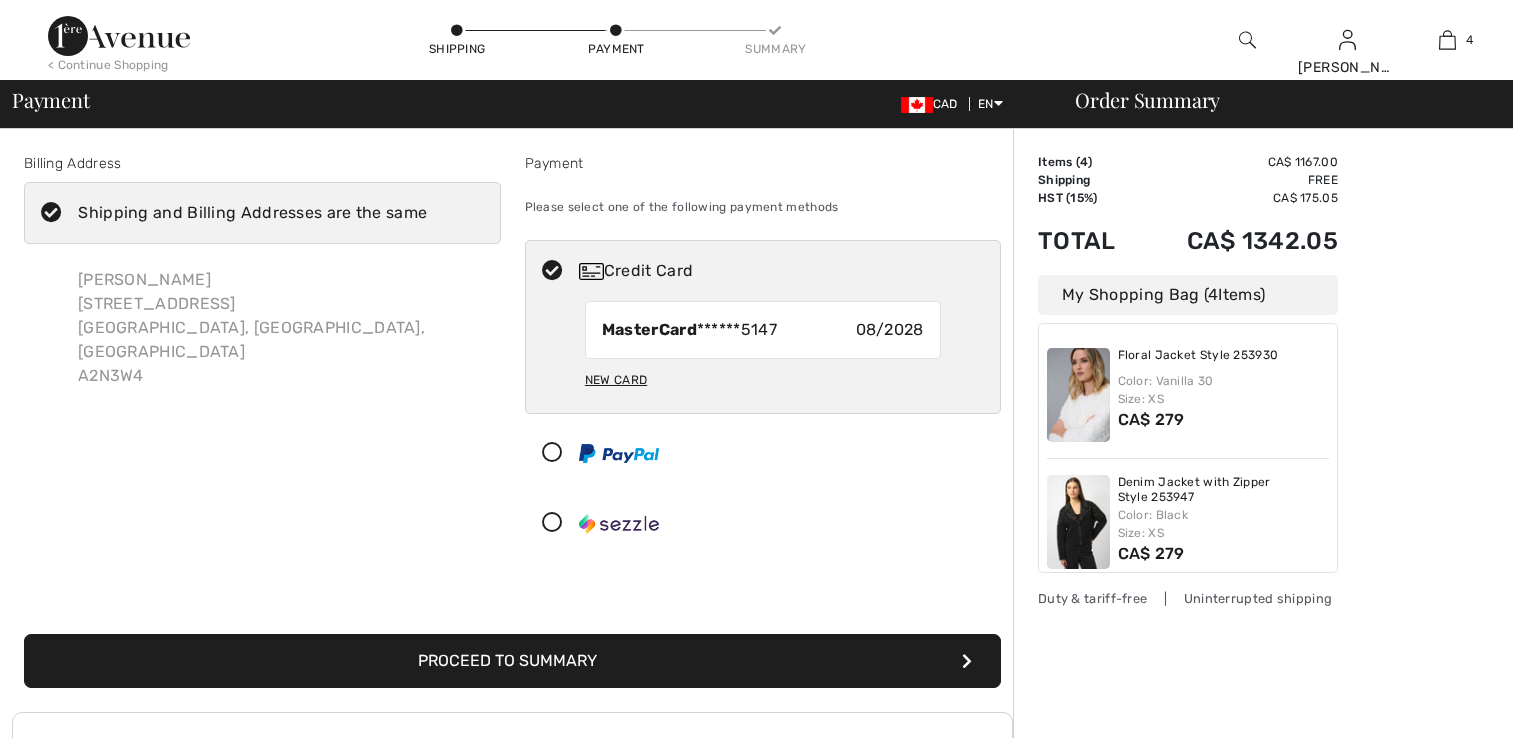 scroll, scrollTop: 248, scrollLeft: 0, axis: vertical 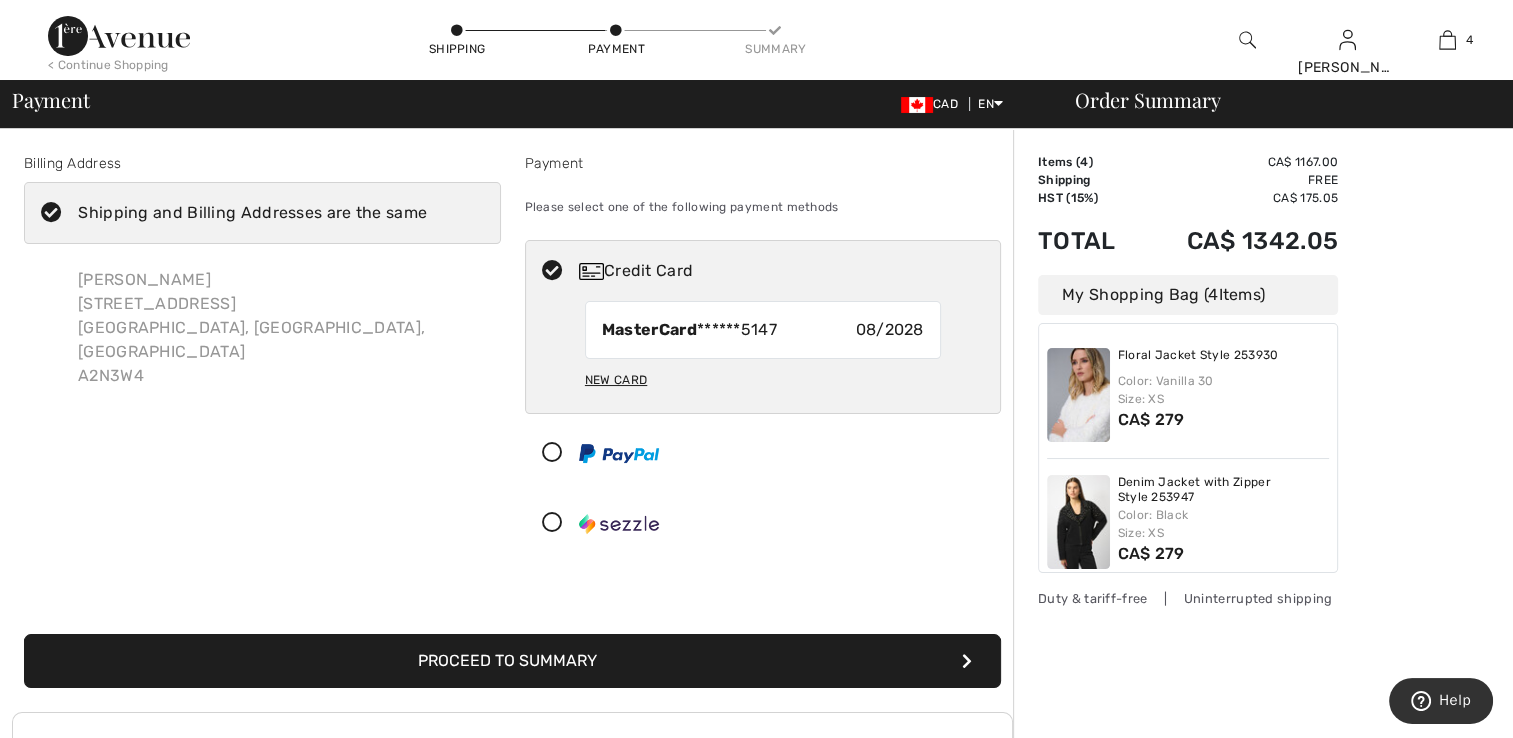 click on "Shipping and Billing Addresses are the same" at bounding box center [252, 213] 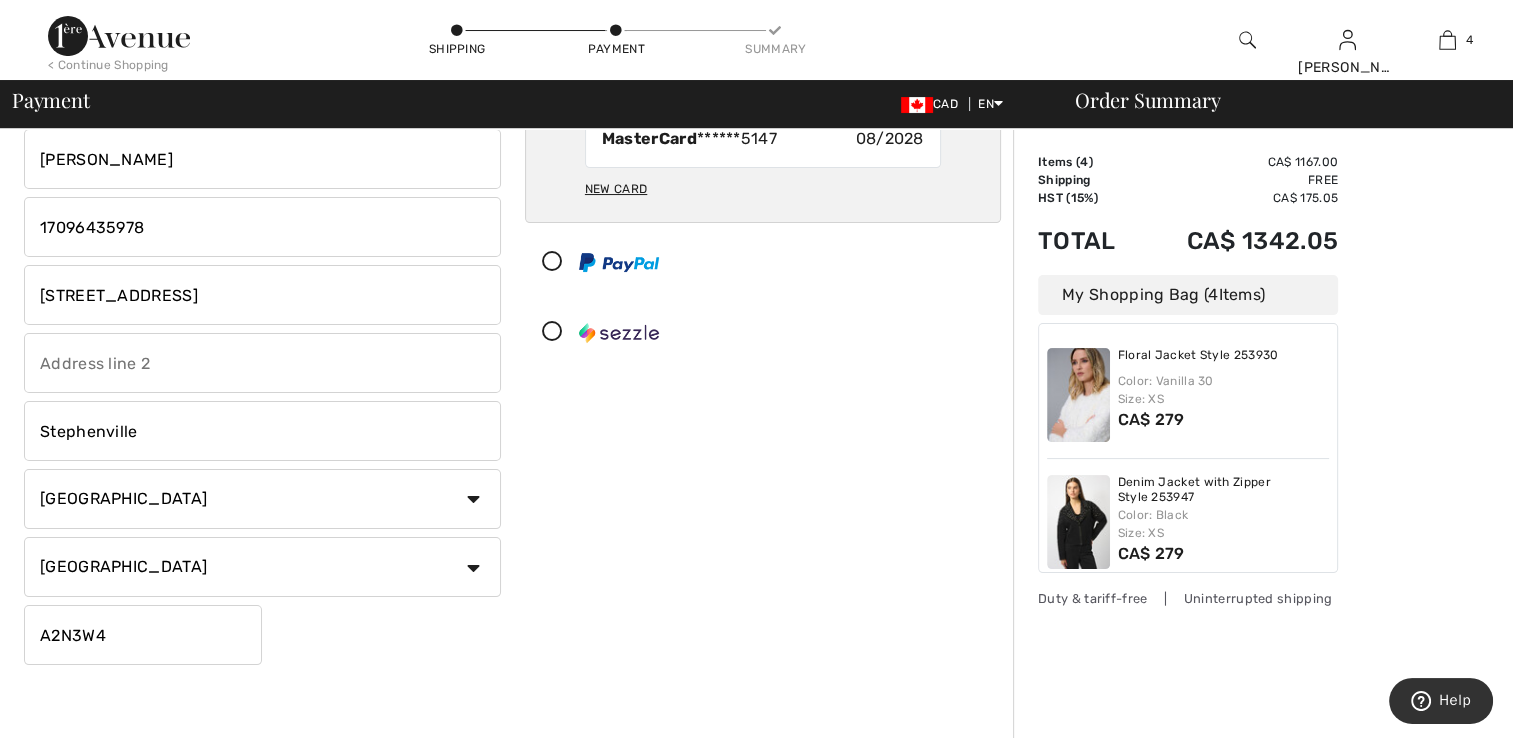 scroll, scrollTop: 200, scrollLeft: 0, axis: vertical 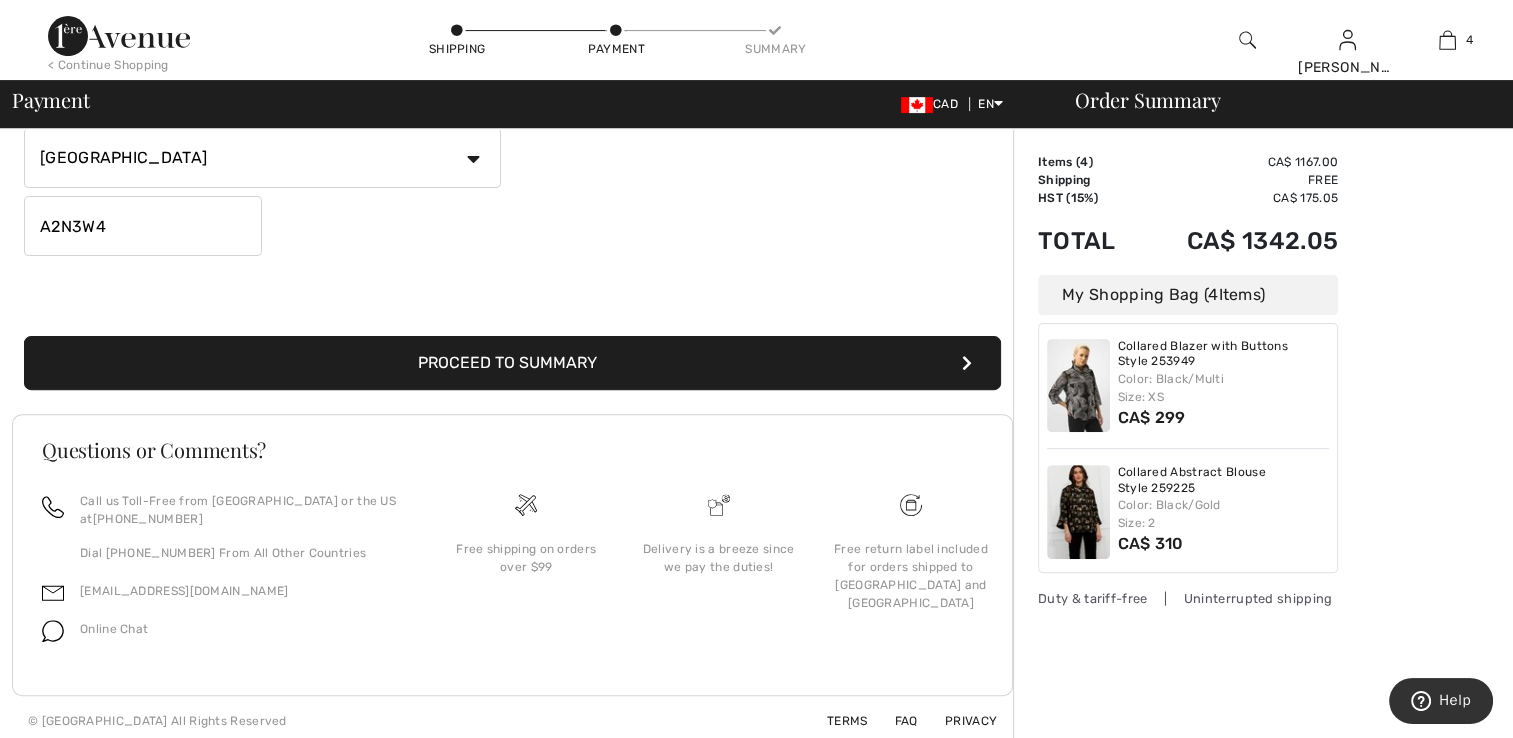 checkbox on "false" 